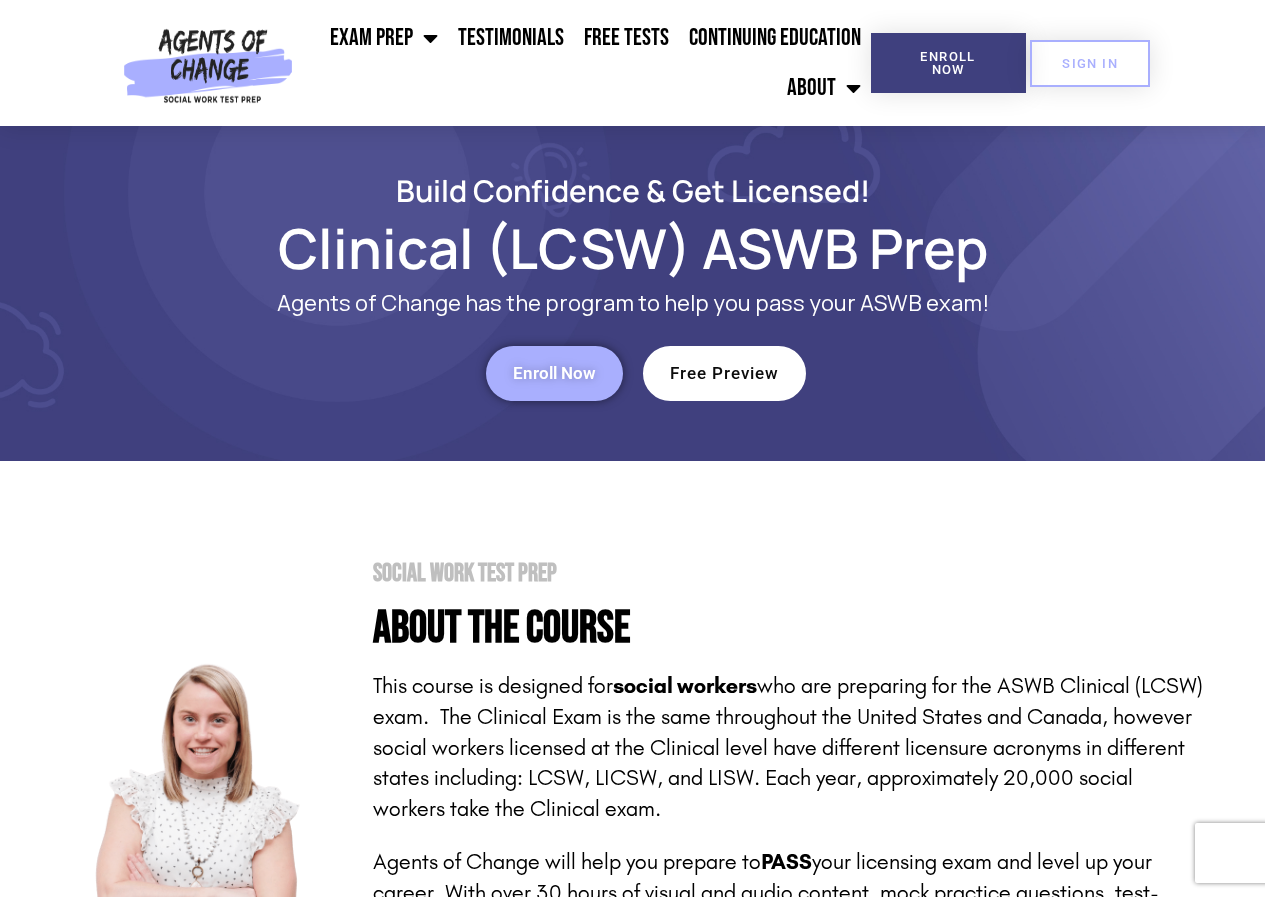 scroll, scrollTop: 0, scrollLeft: 0, axis: both 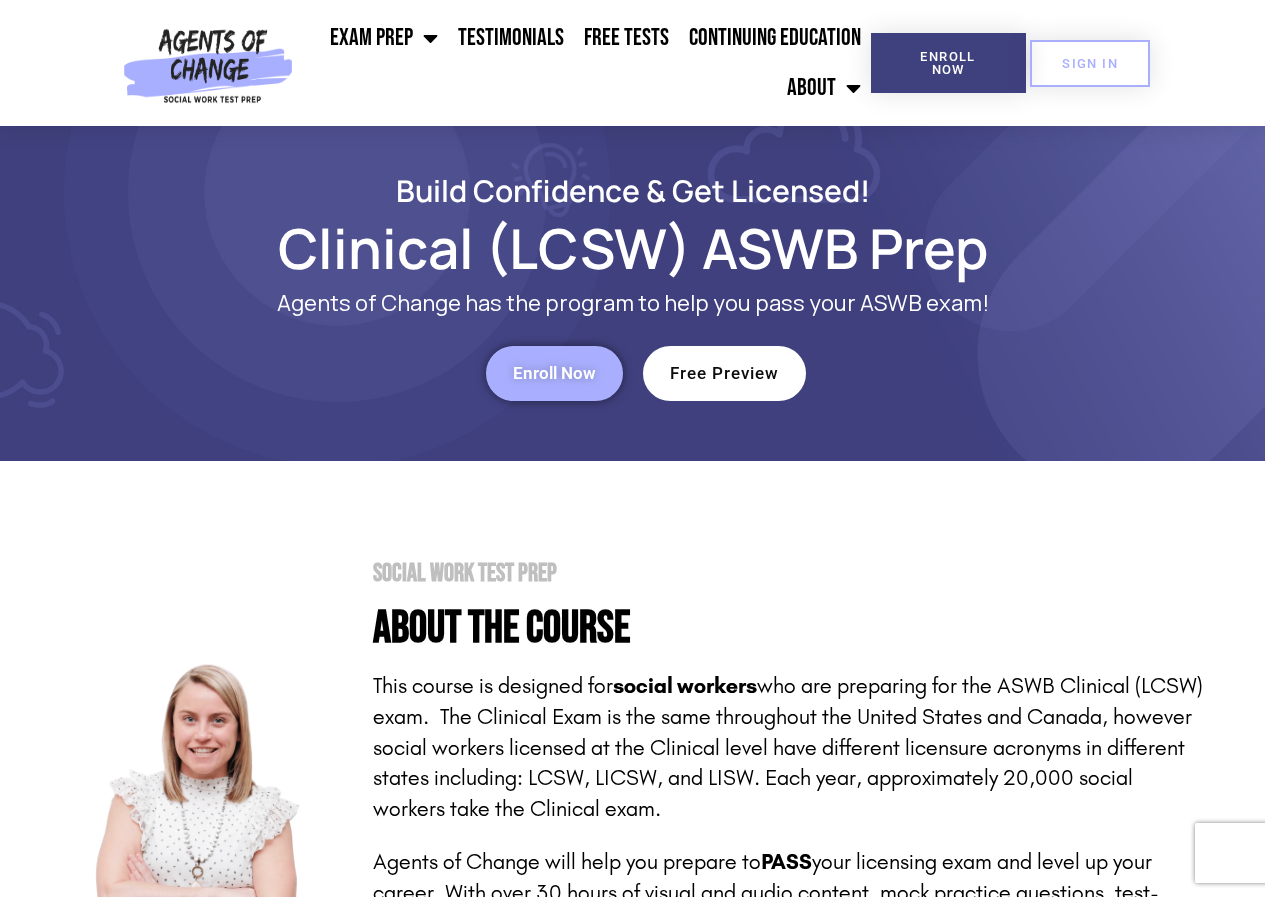 click on "Enroll Now" at bounding box center (554, 373) 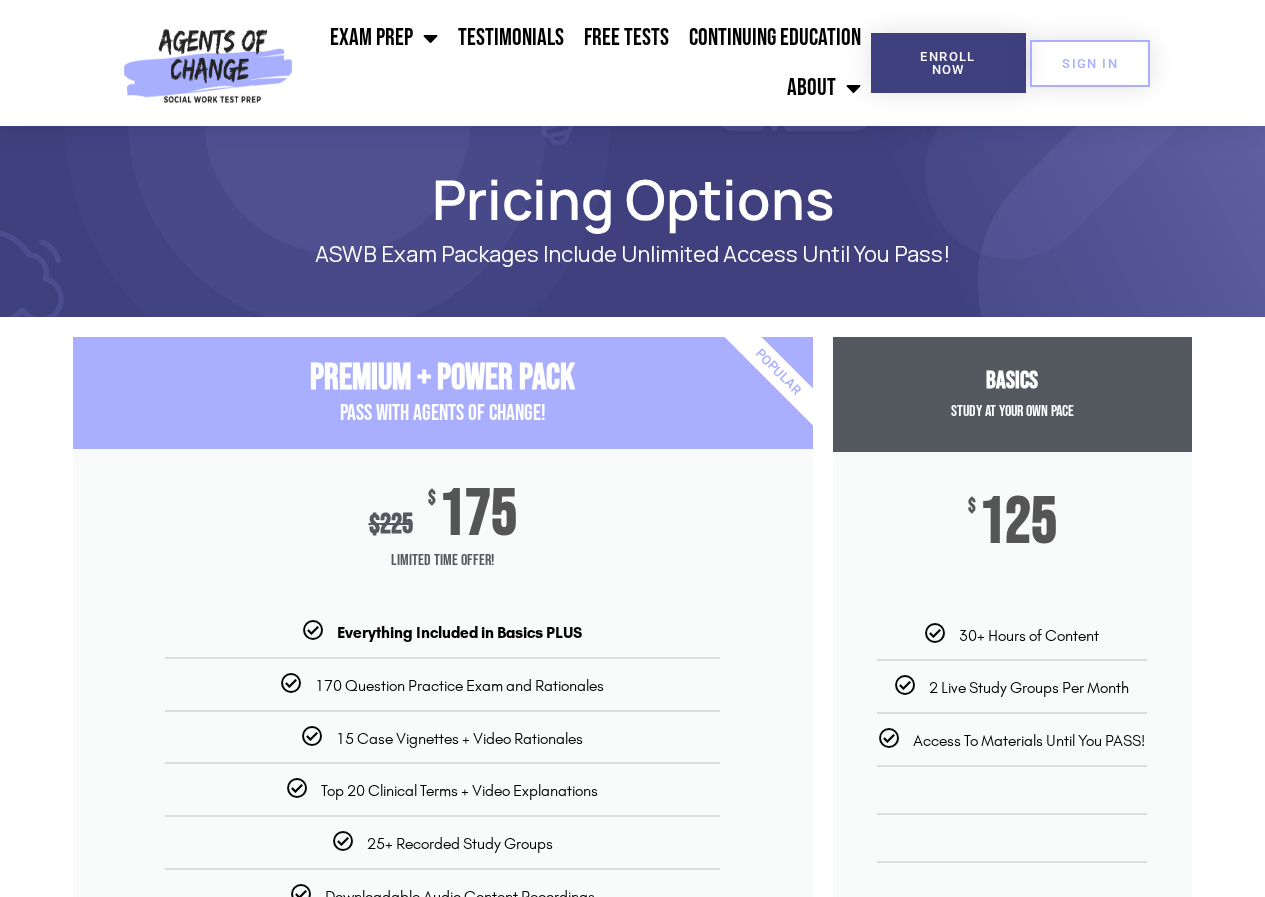 scroll, scrollTop: 0, scrollLeft: 0, axis: both 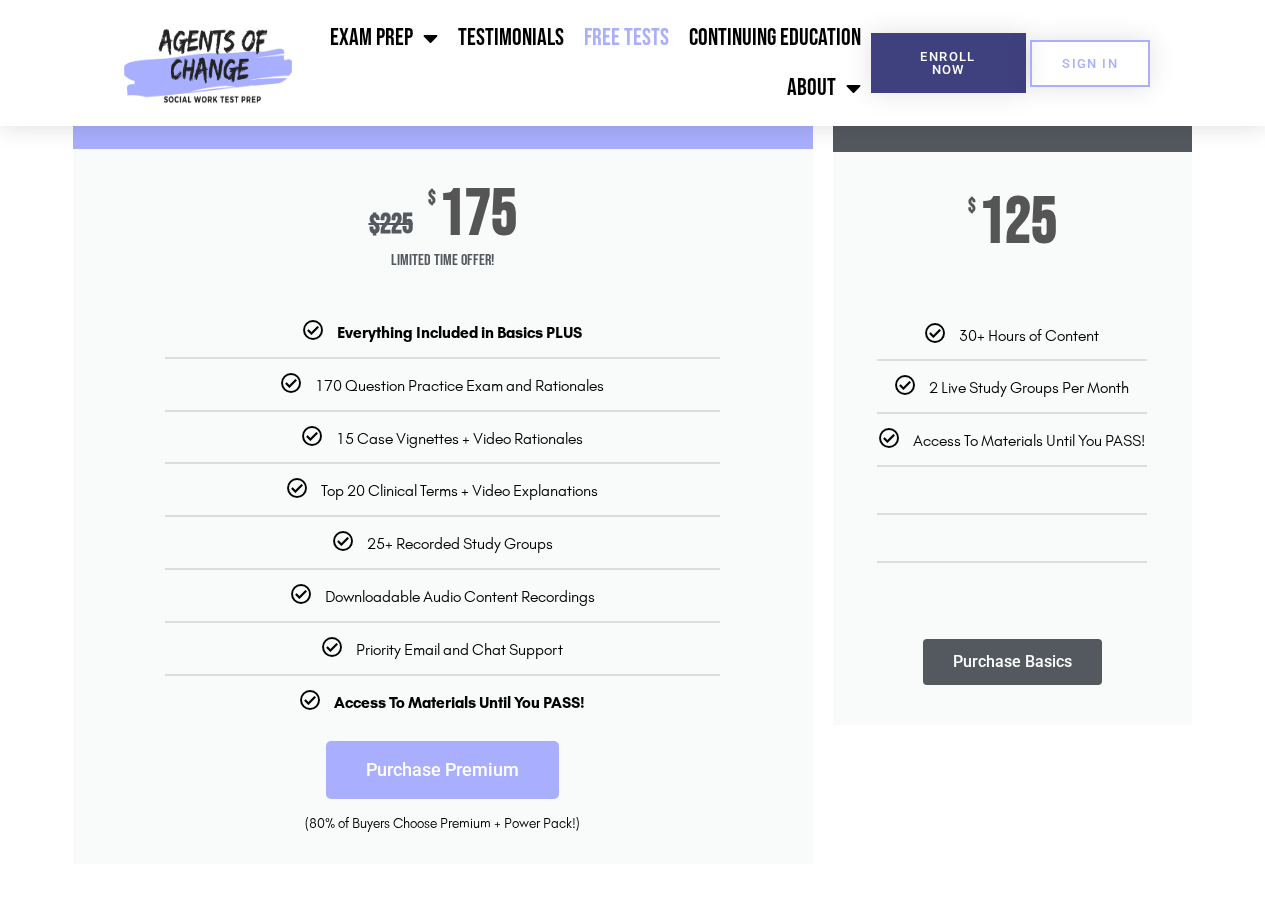click on "Free Tests" 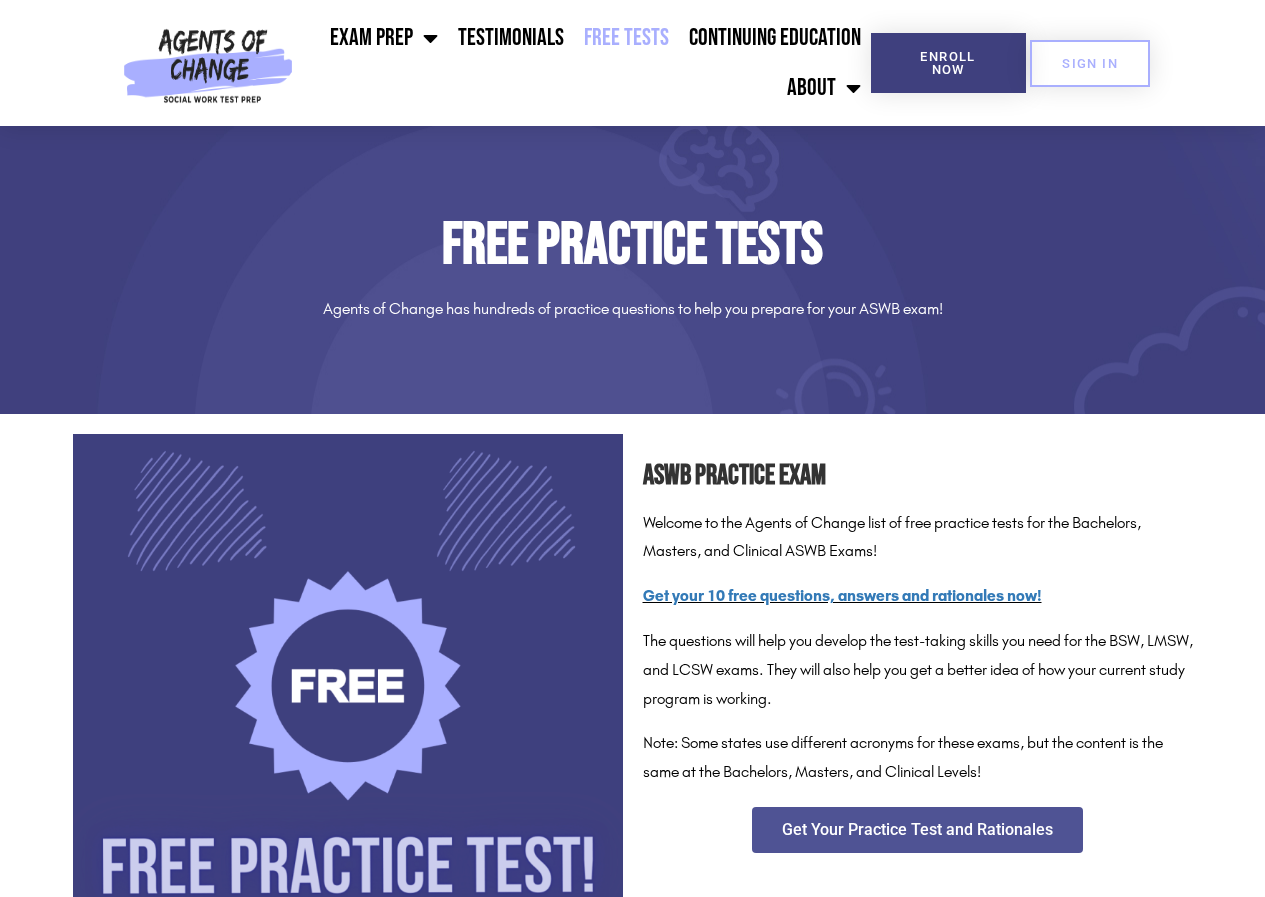 scroll, scrollTop: 0, scrollLeft: 0, axis: both 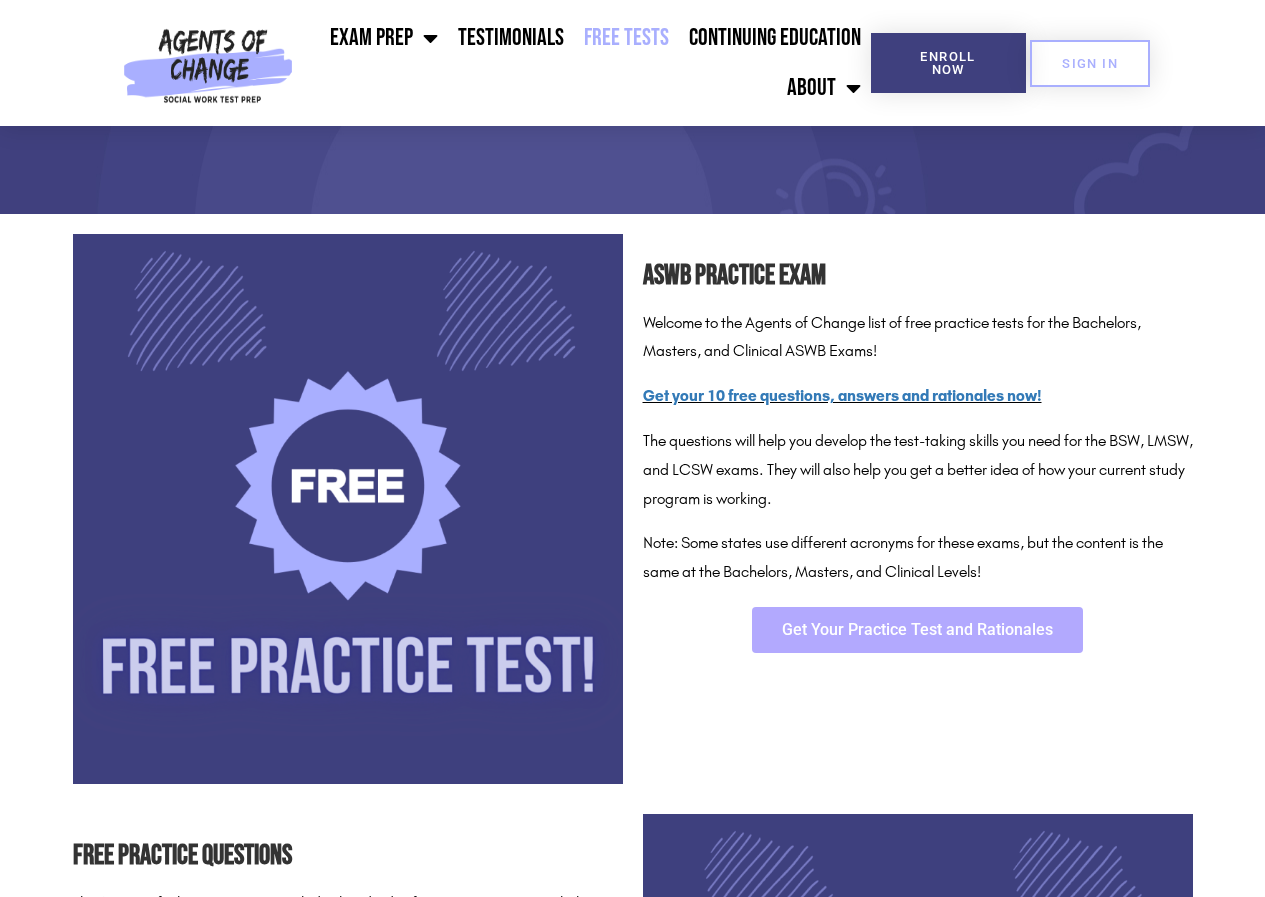 click on "Get Your Practice Test and Rationales" at bounding box center [917, 630] 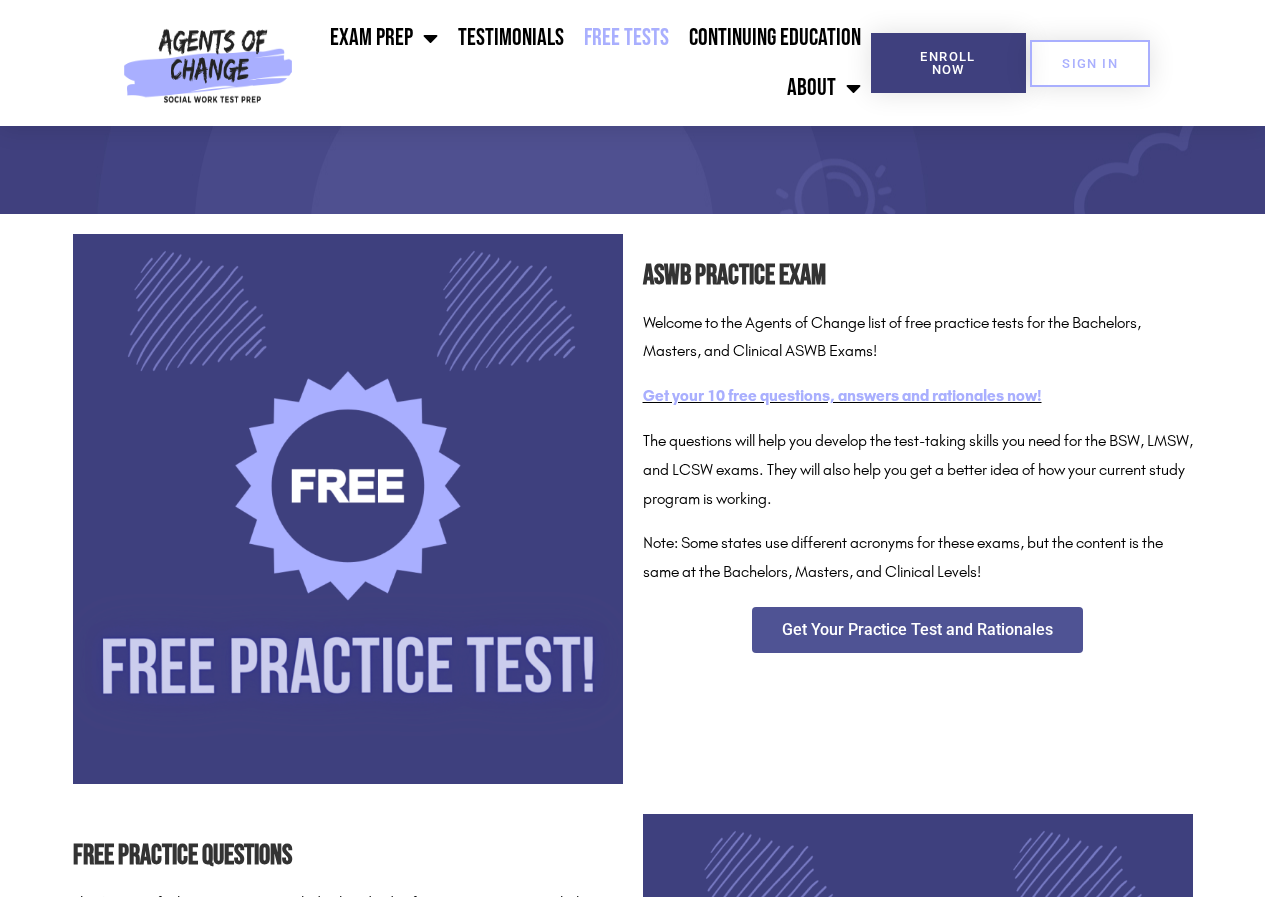 click on "Get your 10 free questions, answers and rationales now!" at bounding box center [842, 395] 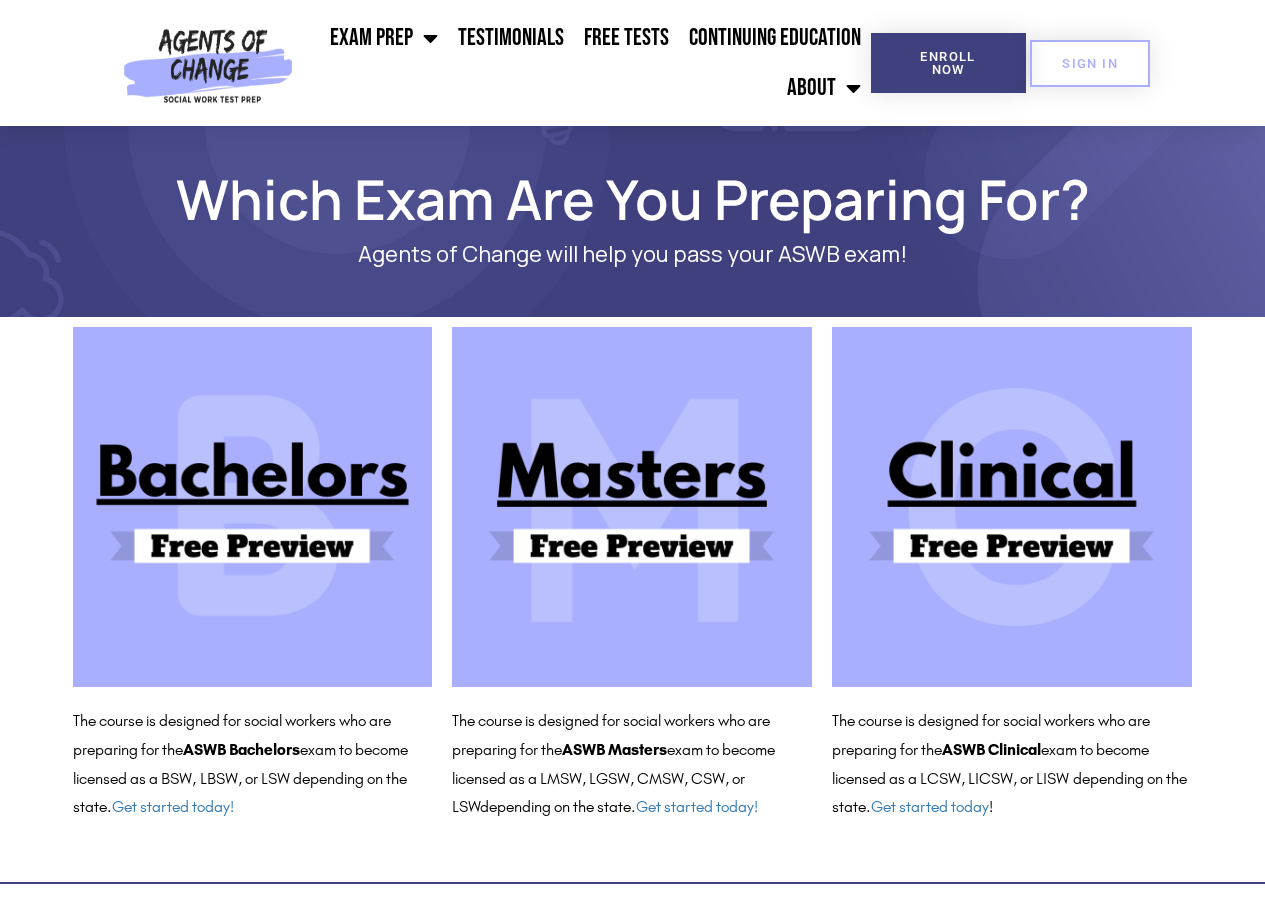 scroll, scrollTop: 0, scrollLeft: 0, axis: both 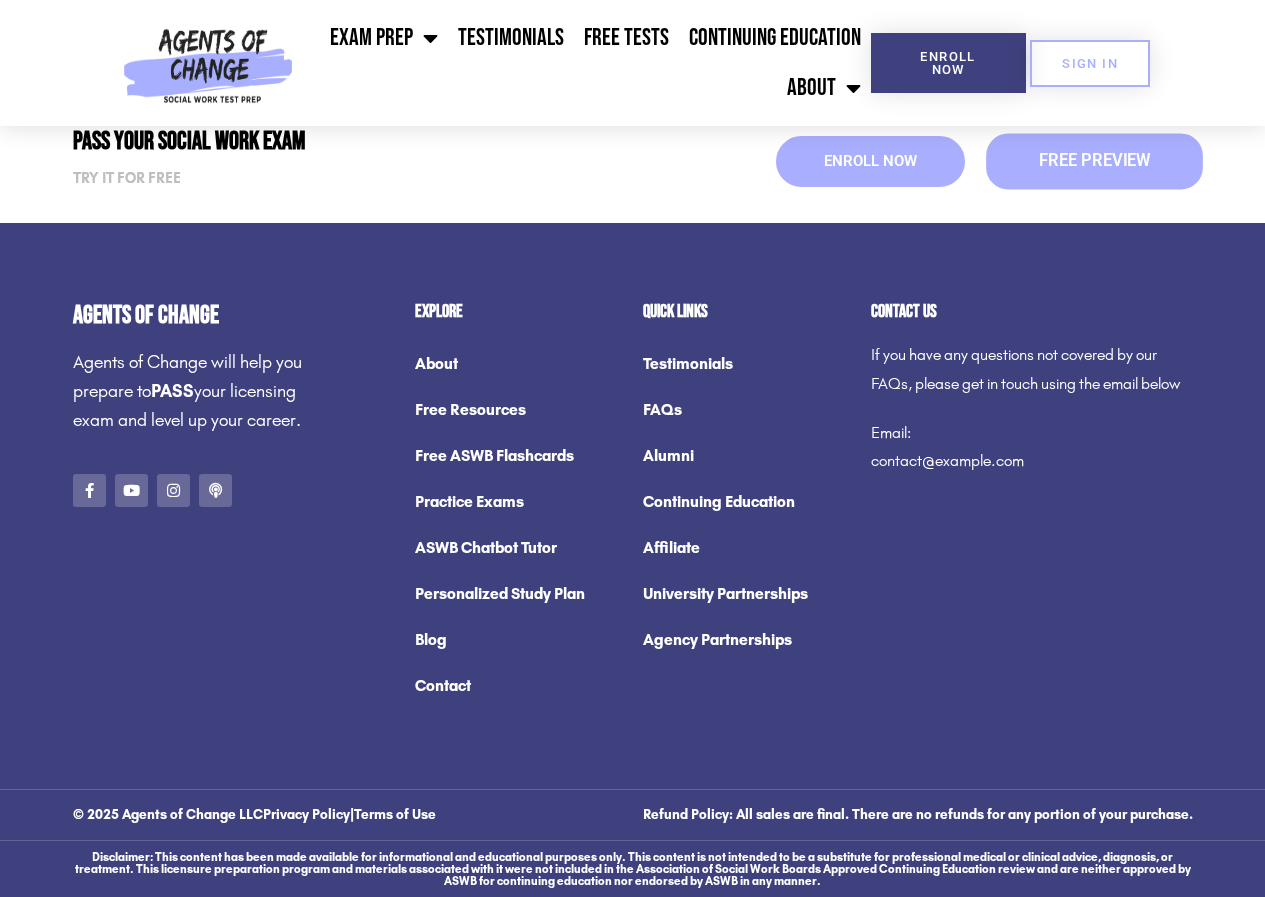click on "Free Preview" at bounding box center [1094, 161] 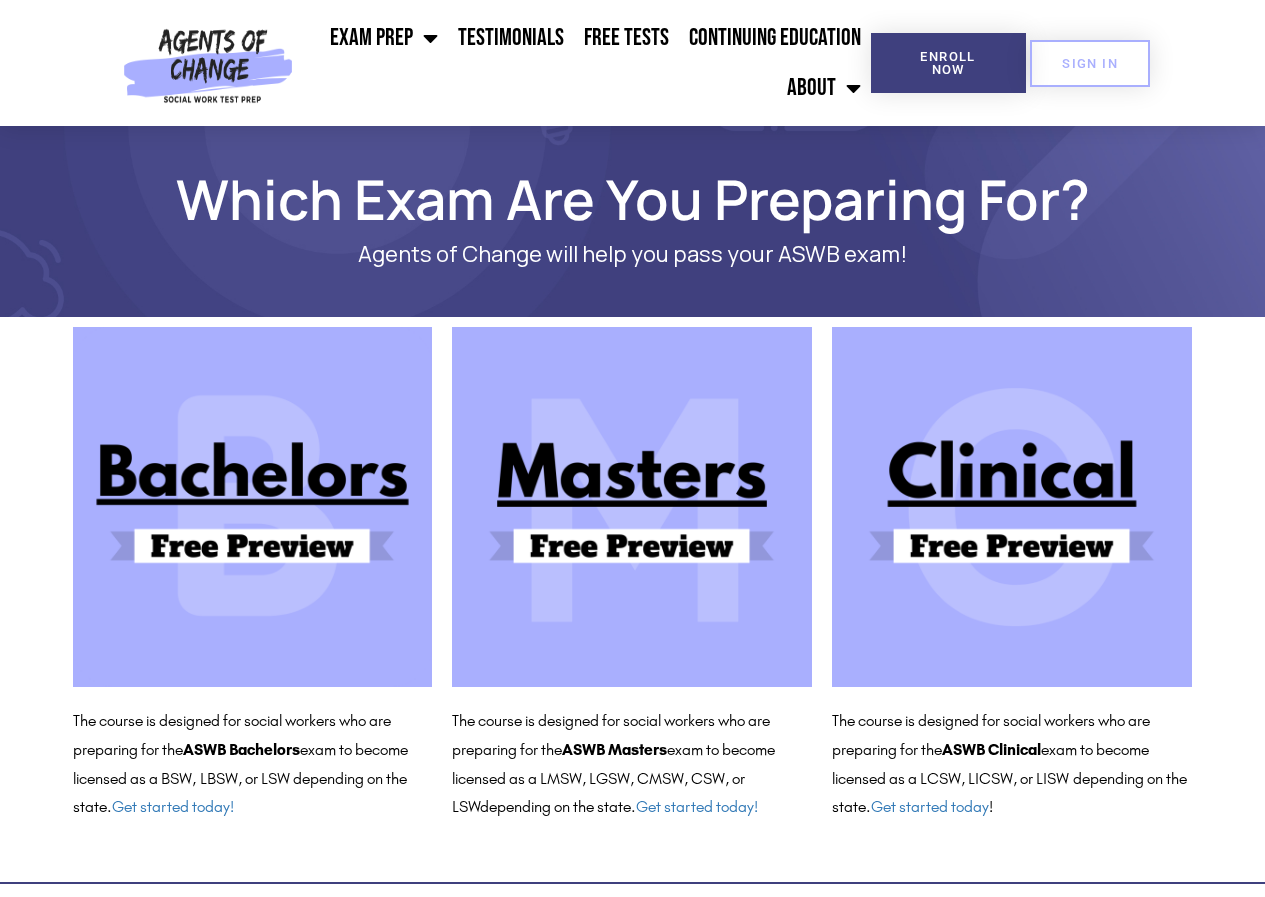 scroll, scrollTop: 0, scrollLeft: 0, axis: both 